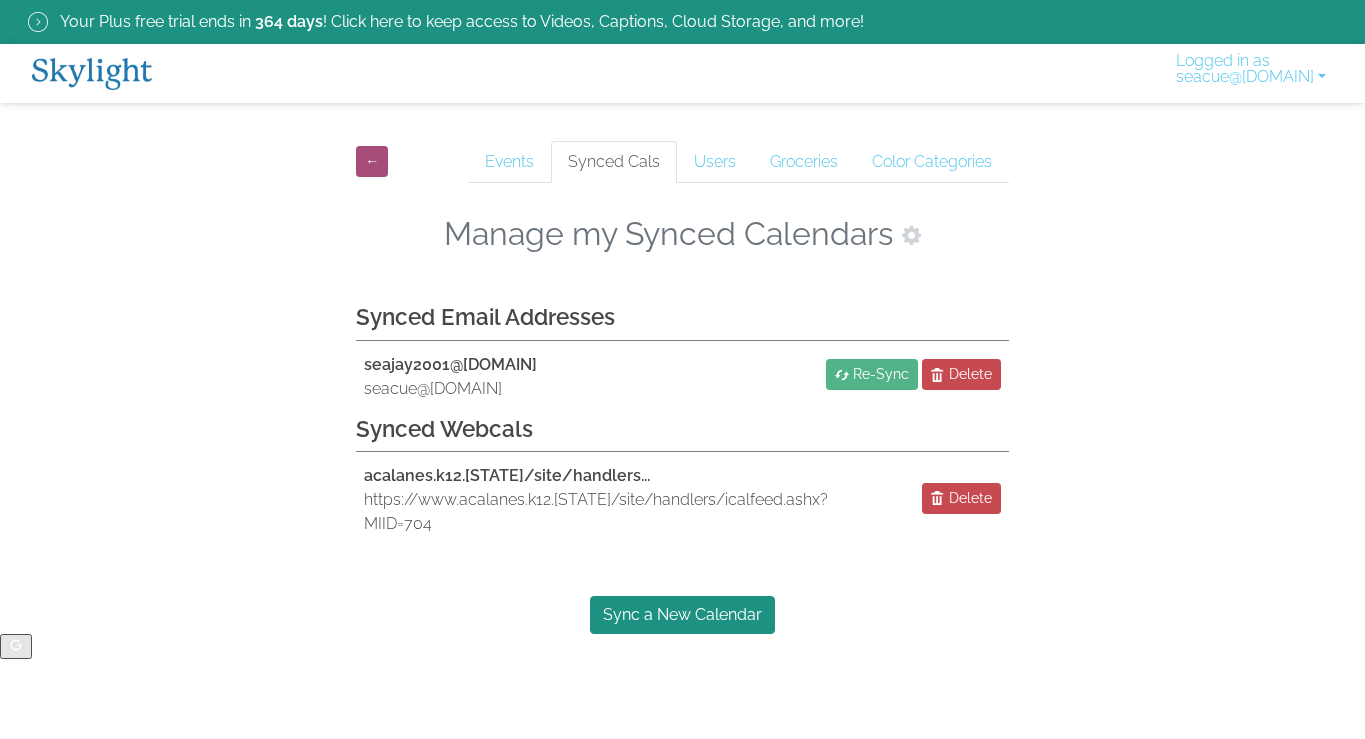 scroll, scrollTop: 0, scrollLeft: 0, axis: both 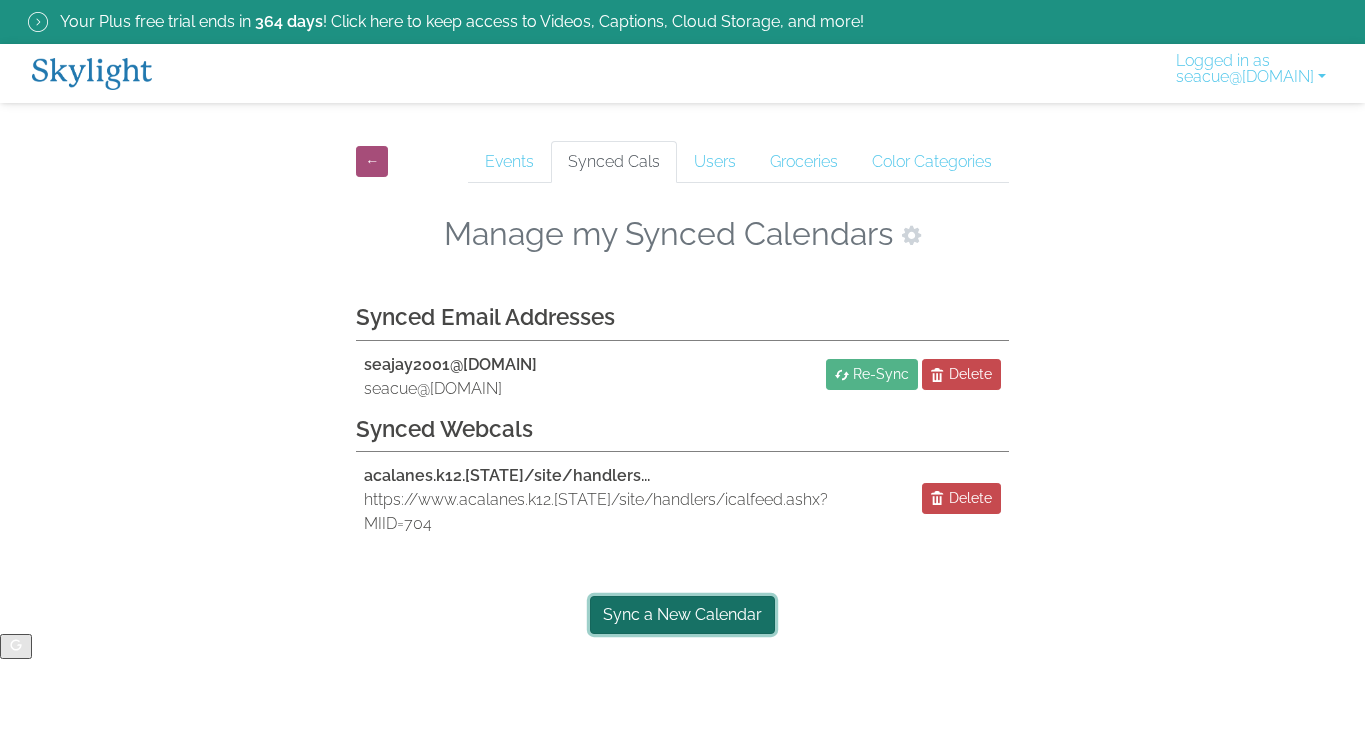 click on "Sync a New Calendar" at bounding box center [682, 615] 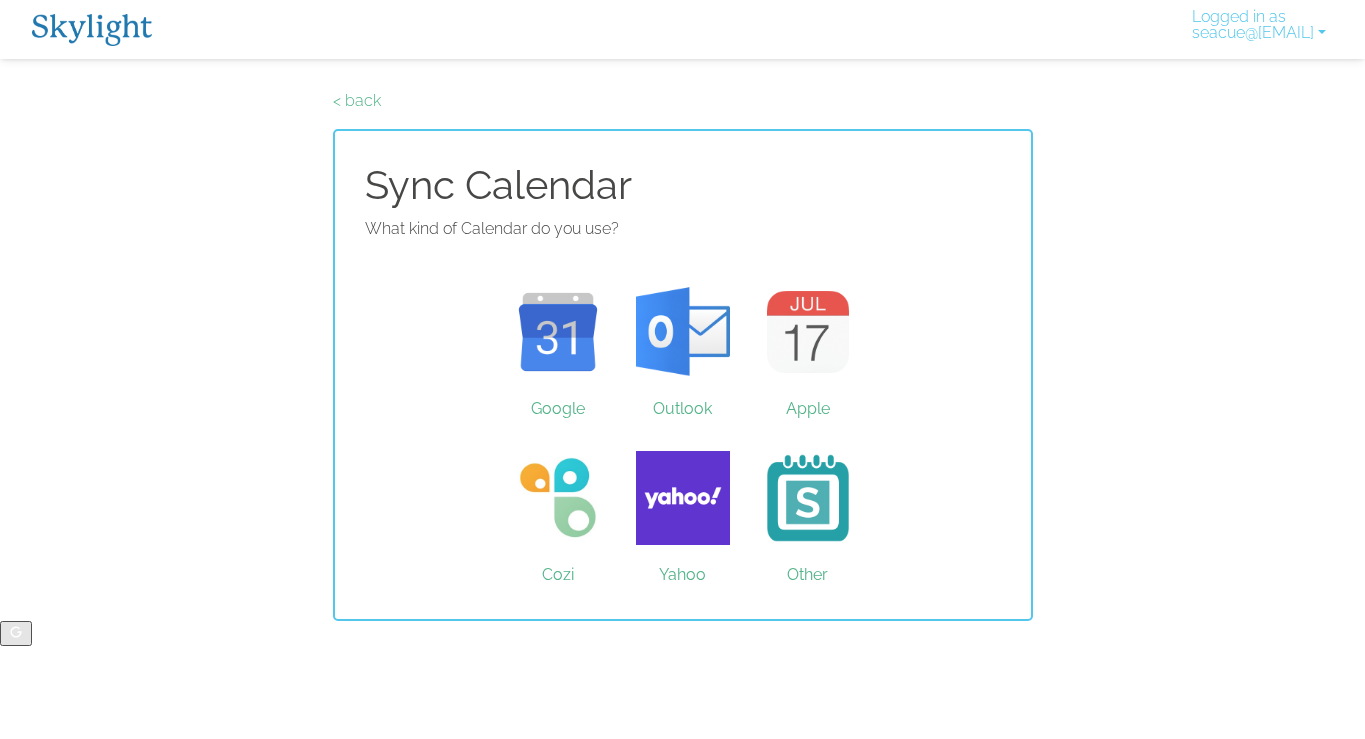 scroll, scrollTop: 0, scrollLeft: 0, axis: both 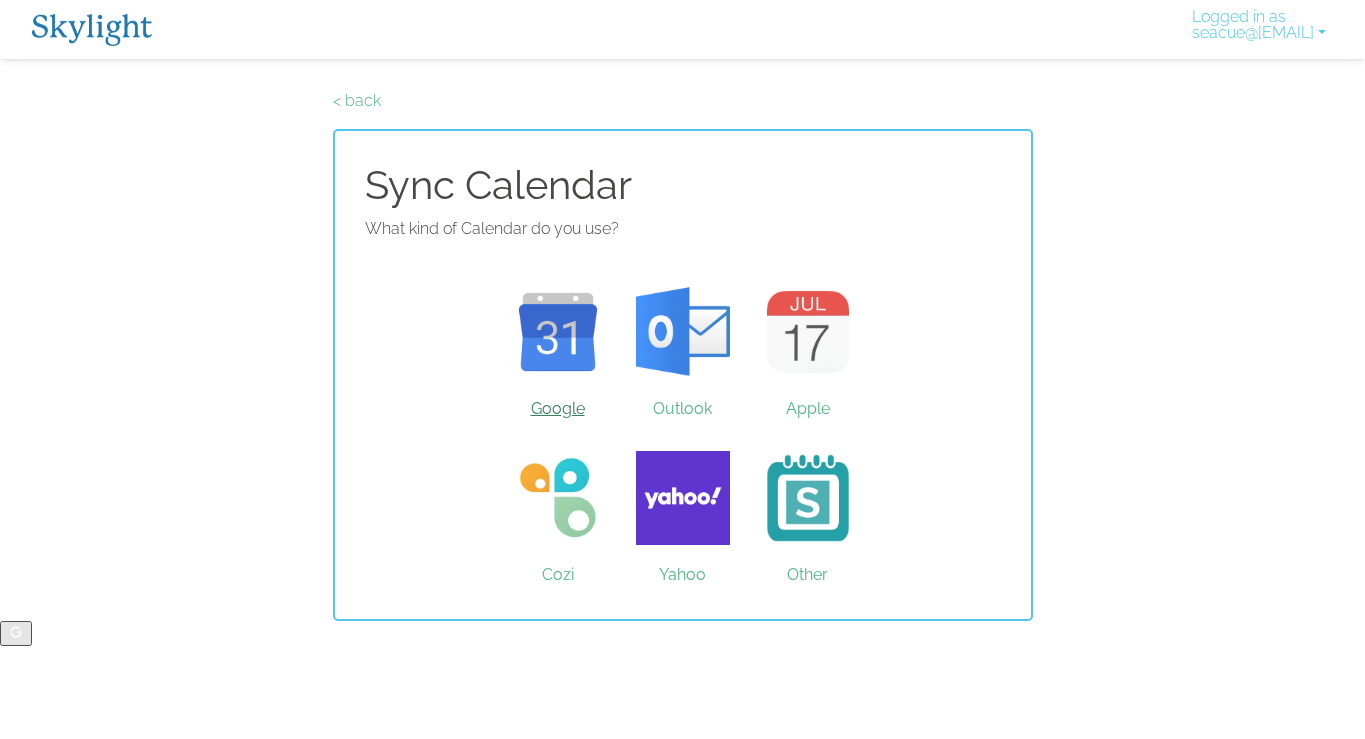 click on "Google" at bounding box center (557, 332) 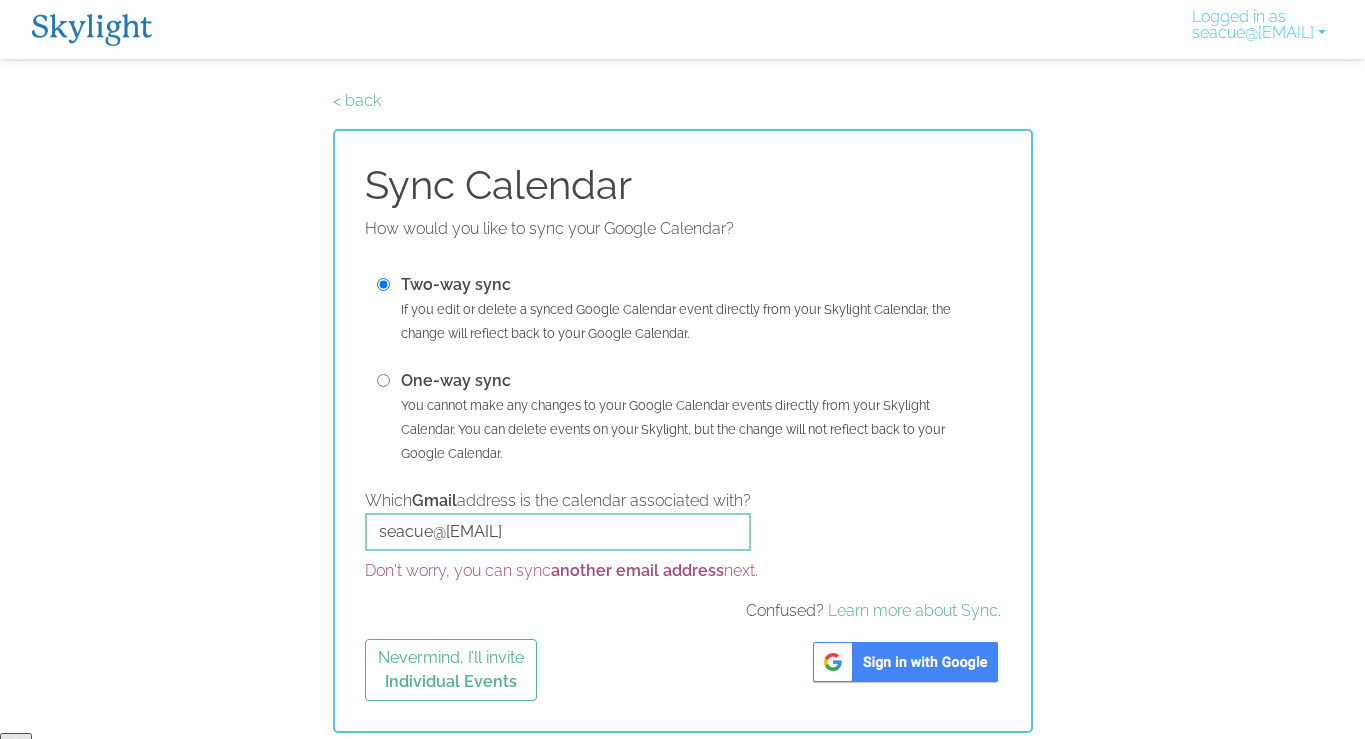 click on "One-way sync You cannot make any changes to your Google Calendar events directly from your Skylight Calendar. You can delete events on your Skylight, but the change will not reflect back to your Google Calendar." at bounding box center (683, 417) 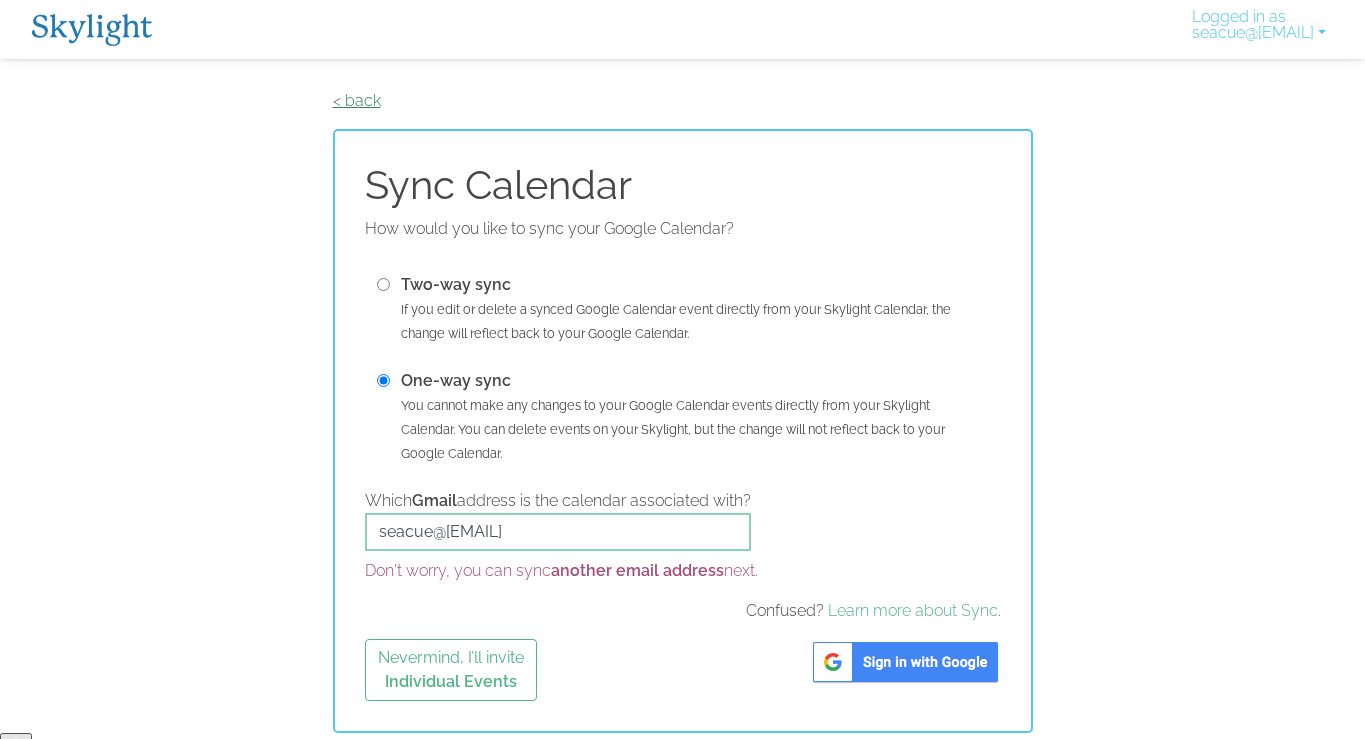 click on "< back" at bounding box center [357, 100] 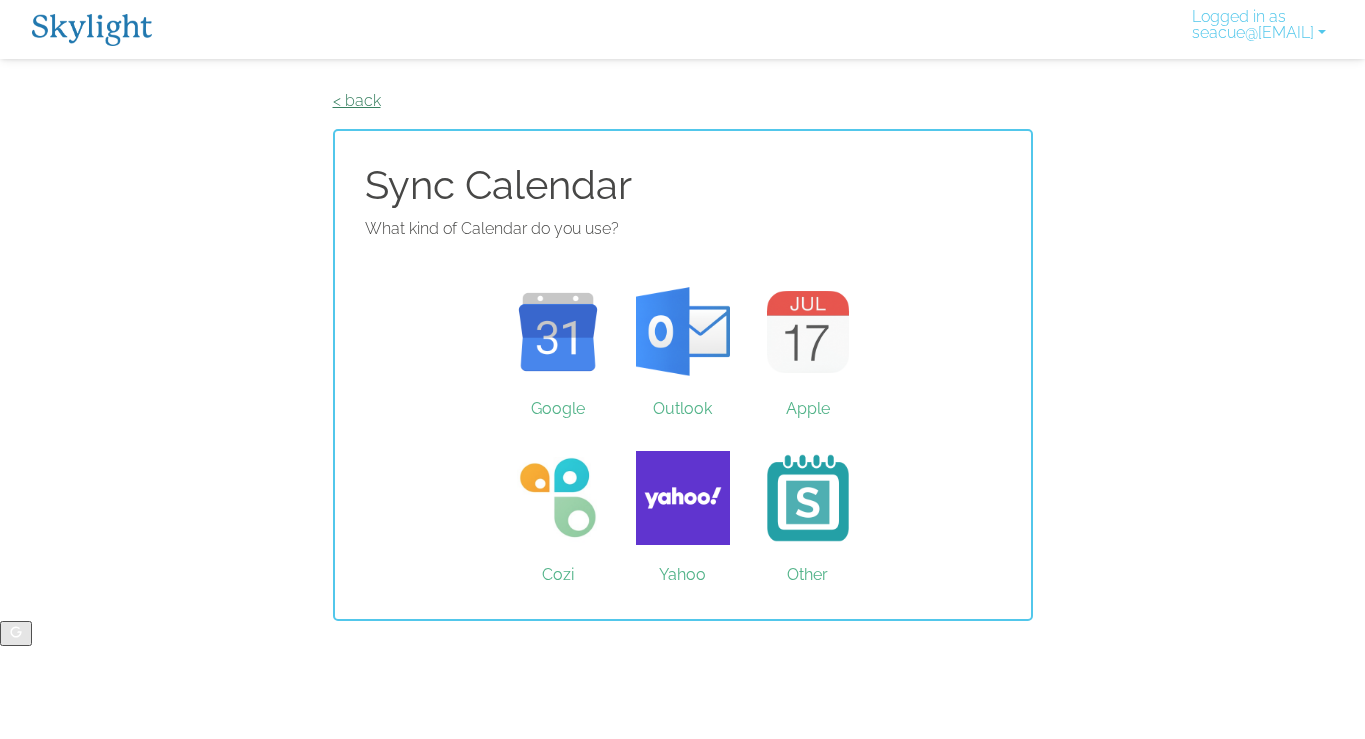 click on "< back" at bounding box center (357, 100) 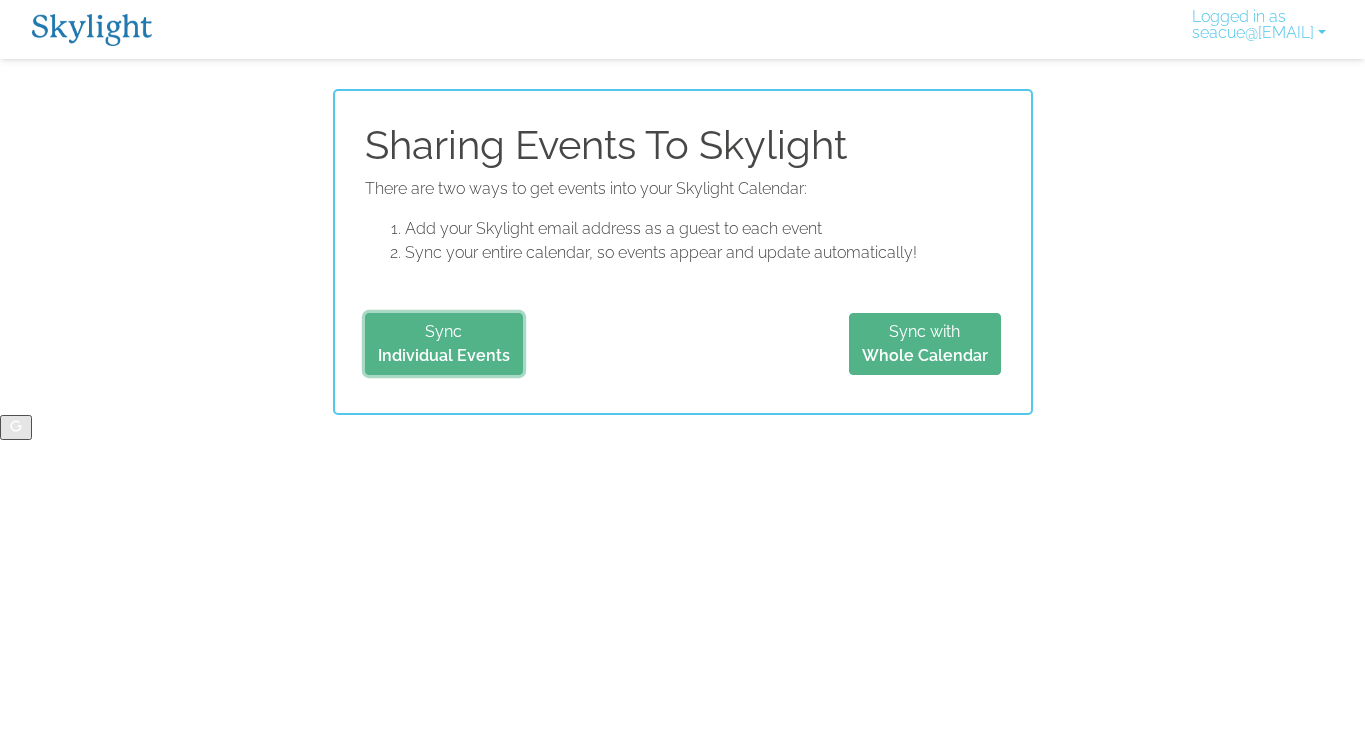 click on "Sync  Individual Events" at bounding box center (444, 344) 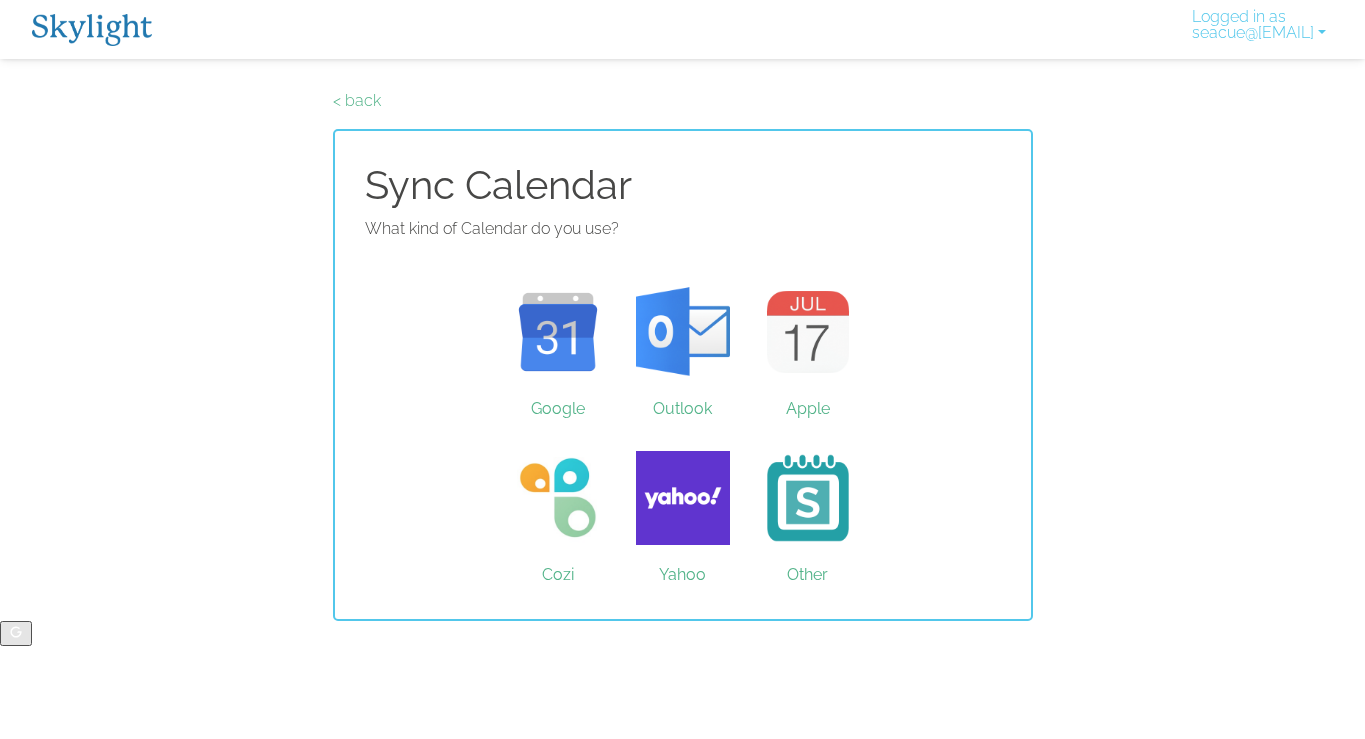 scroll, scrollTop: 0, scrollLeft: 0, axis: both 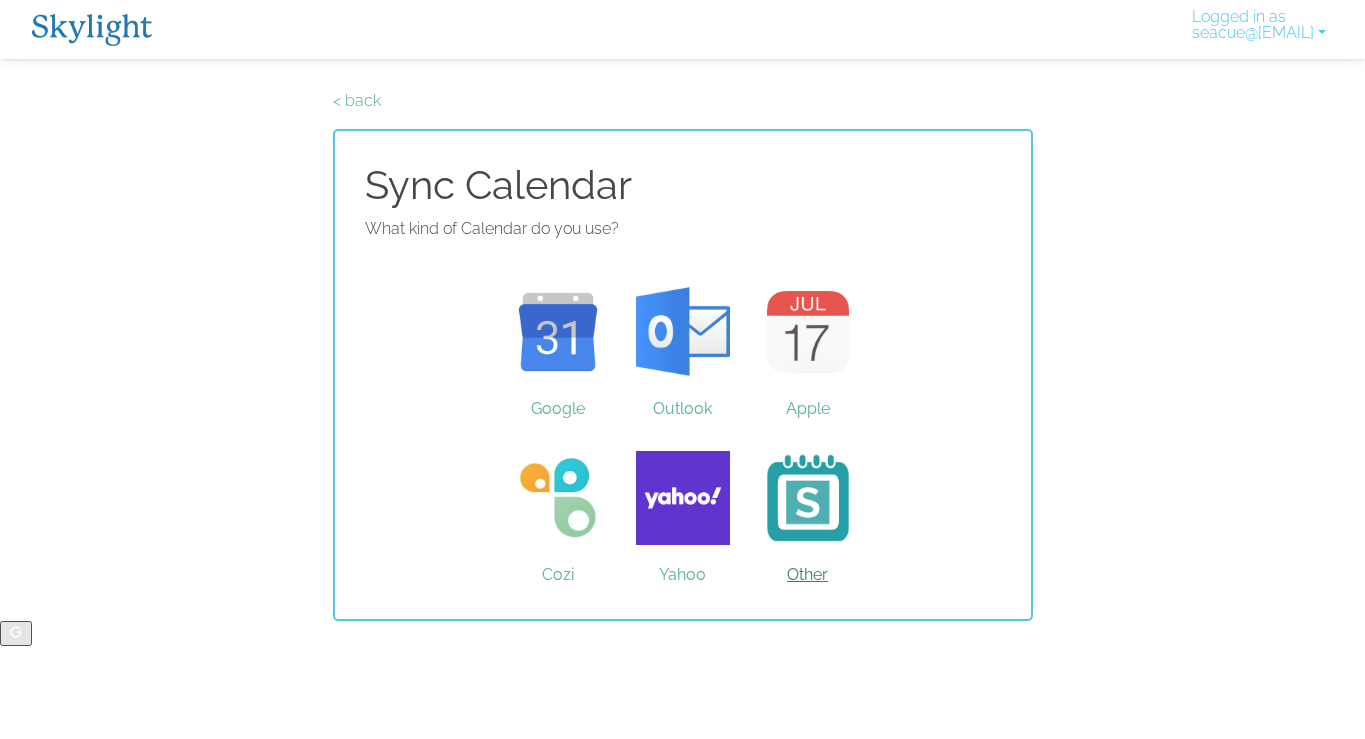 click on "Other" at bounding box center (807, 498) 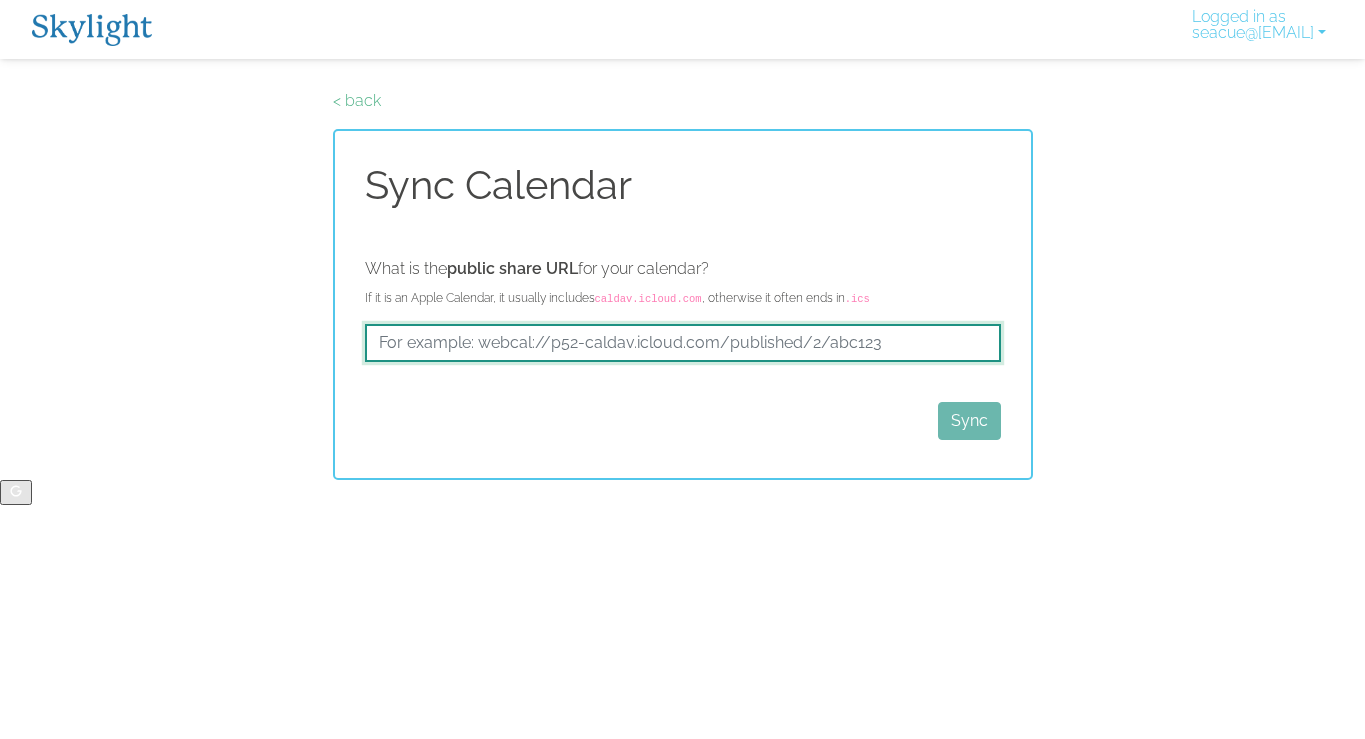click at bounding box center [683, 343] 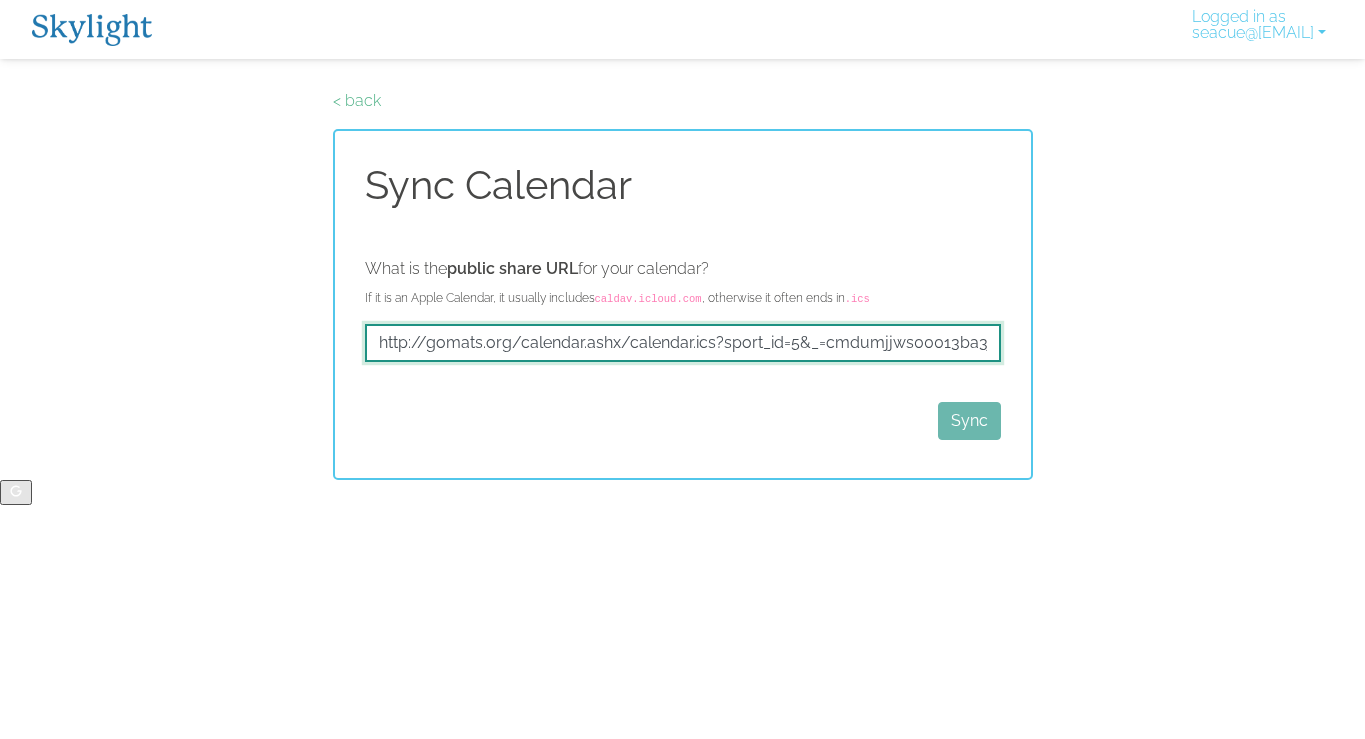 scroll, scrollTop: 0, scrollLeft: 61, axis: horizontal 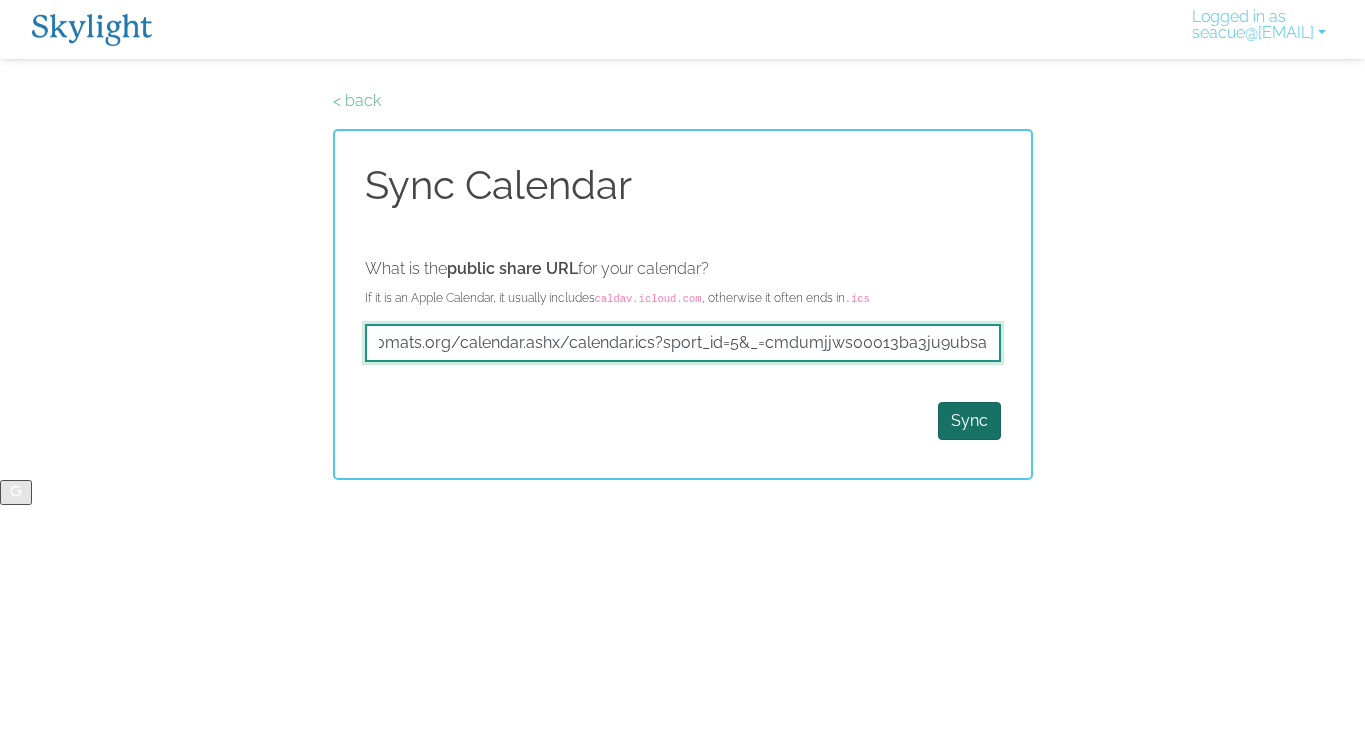 type on "http://gomats.org/calendar.ashx/calendar.ics?sport_id=5&_=cmdumjjws00013ba3ju9ubsah" 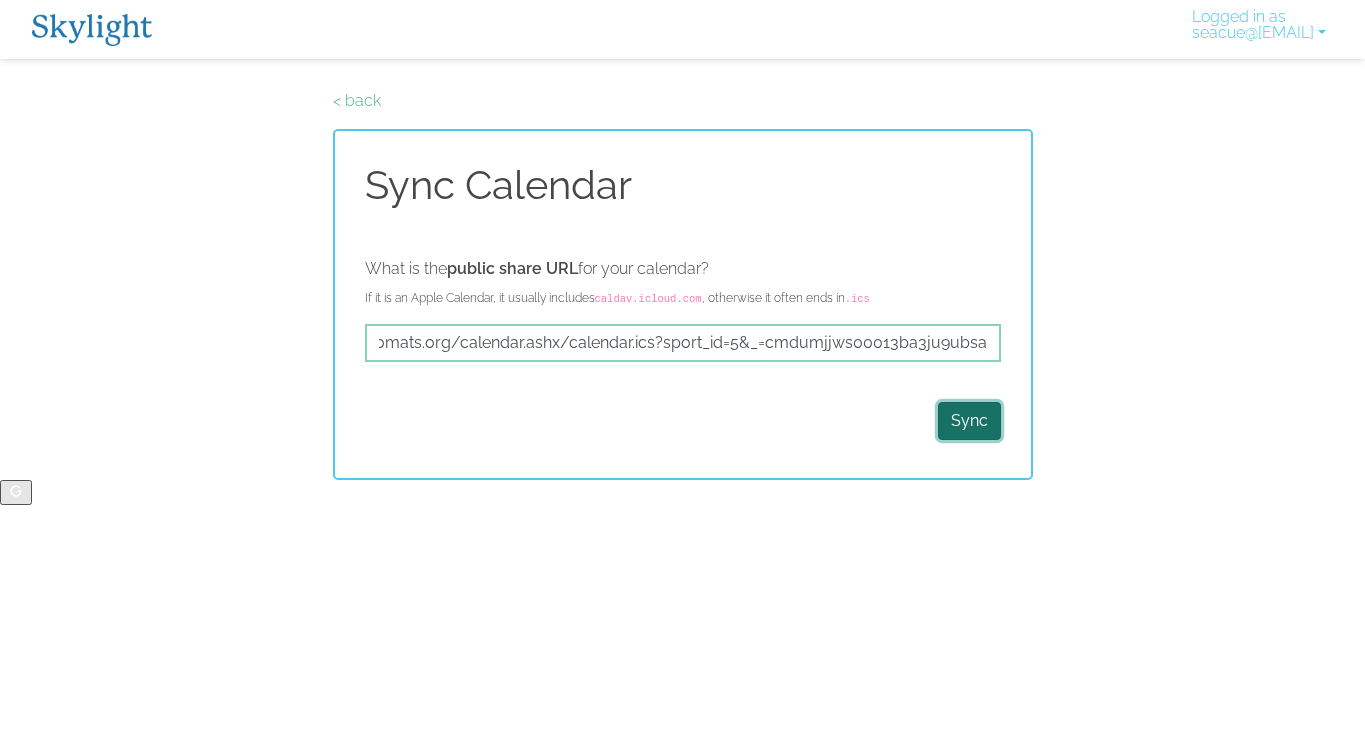 click on "Sync" at bounding box center (969, 421) 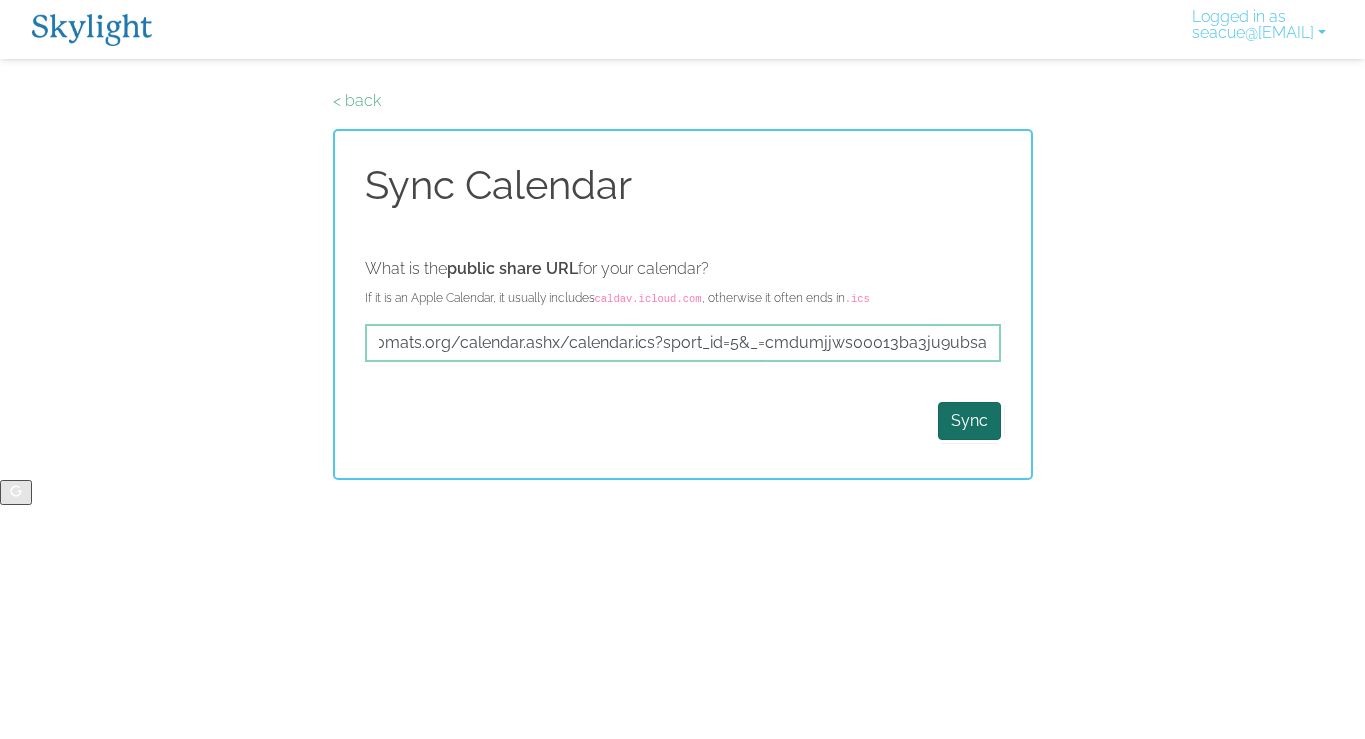 scroll, scrollTop: 0, scrollLeft: 0, axis: both 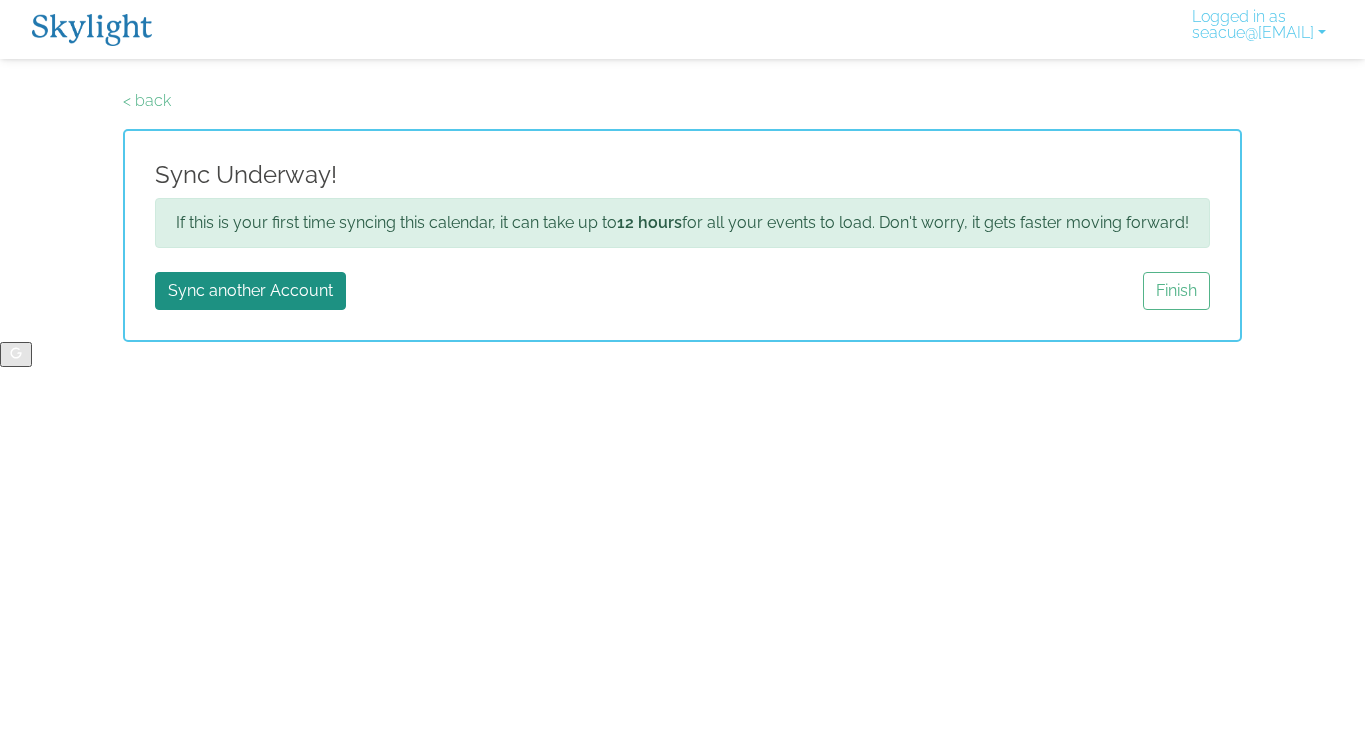 click on "Sync Underway! If this is your first time syncing this calendar, it can take up to  12 hours  for all your events to load. Don't worry, it gets faster moving forward! Sync another Account Finish" at bounding box center [682, 235] 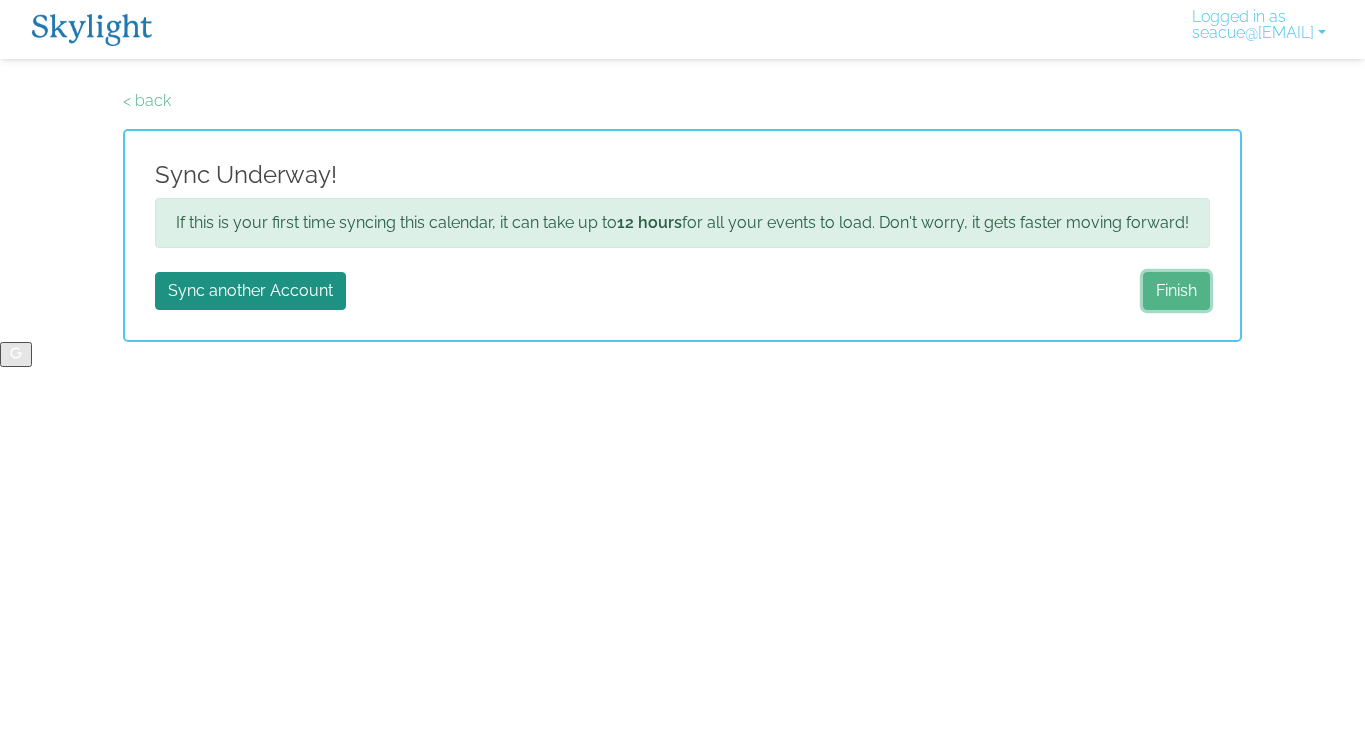 click on "Finish" at bounding box center (1176, 291) 